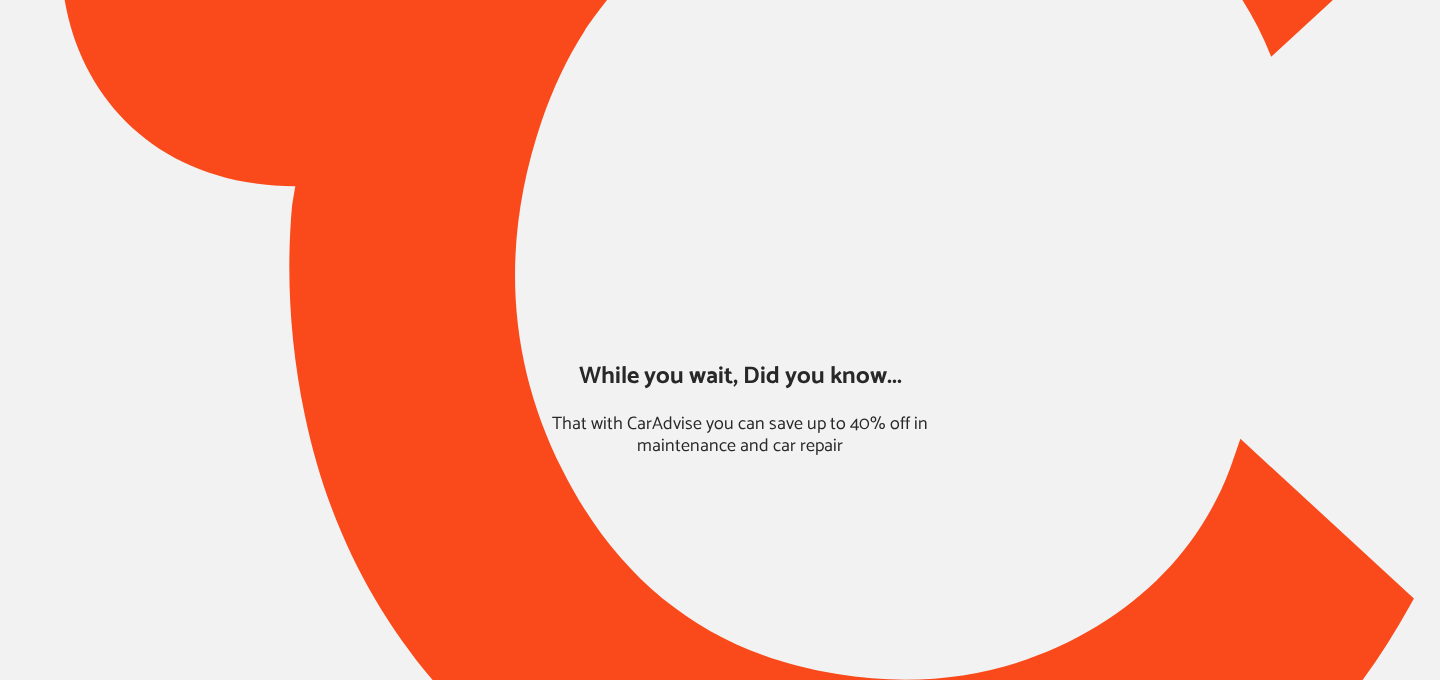 scroll, scrollTop: 0, scrollLeft: 0, axis: both 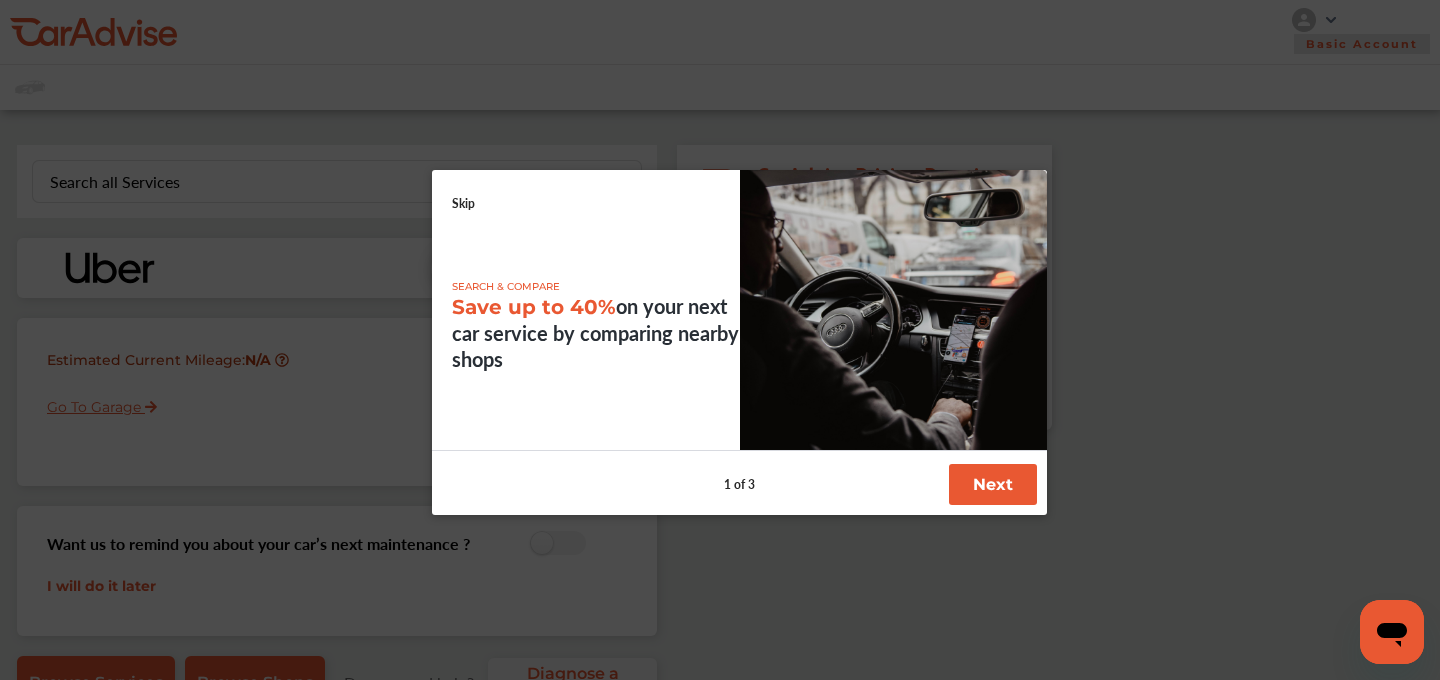click on "SEARCH & COMPARE Save up to 40%  on your next car service by comparing nearby shops" at bounding box center [739, 310] 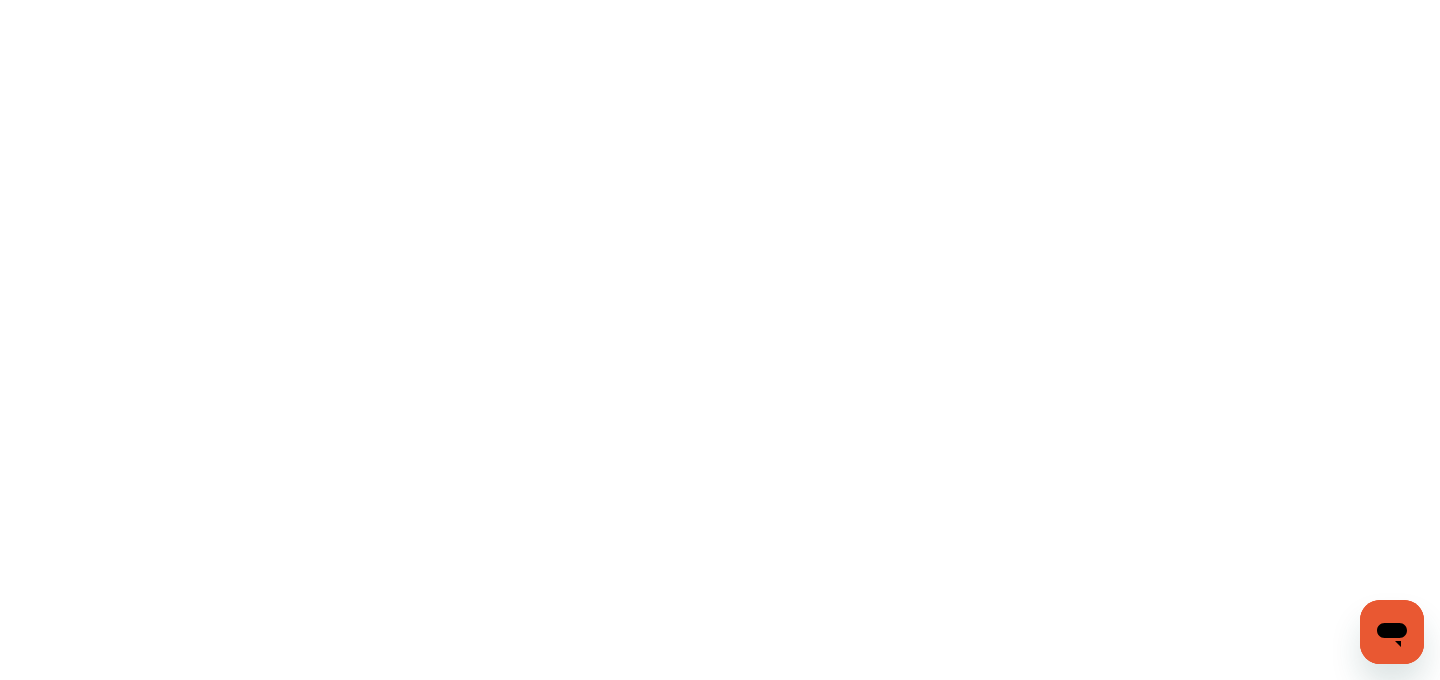 click at bounding box center [720, 340] 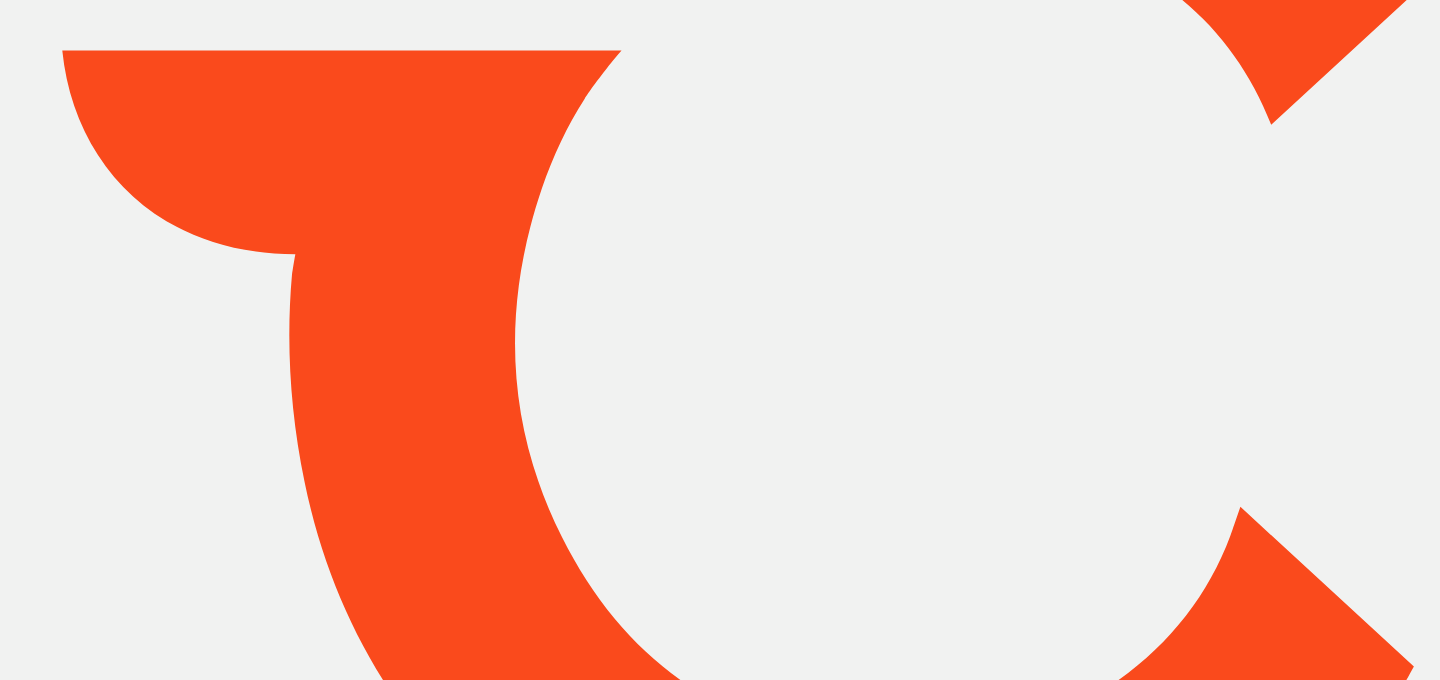 scroll, scrollTop: 0, scrollLeft: 0, axis: both 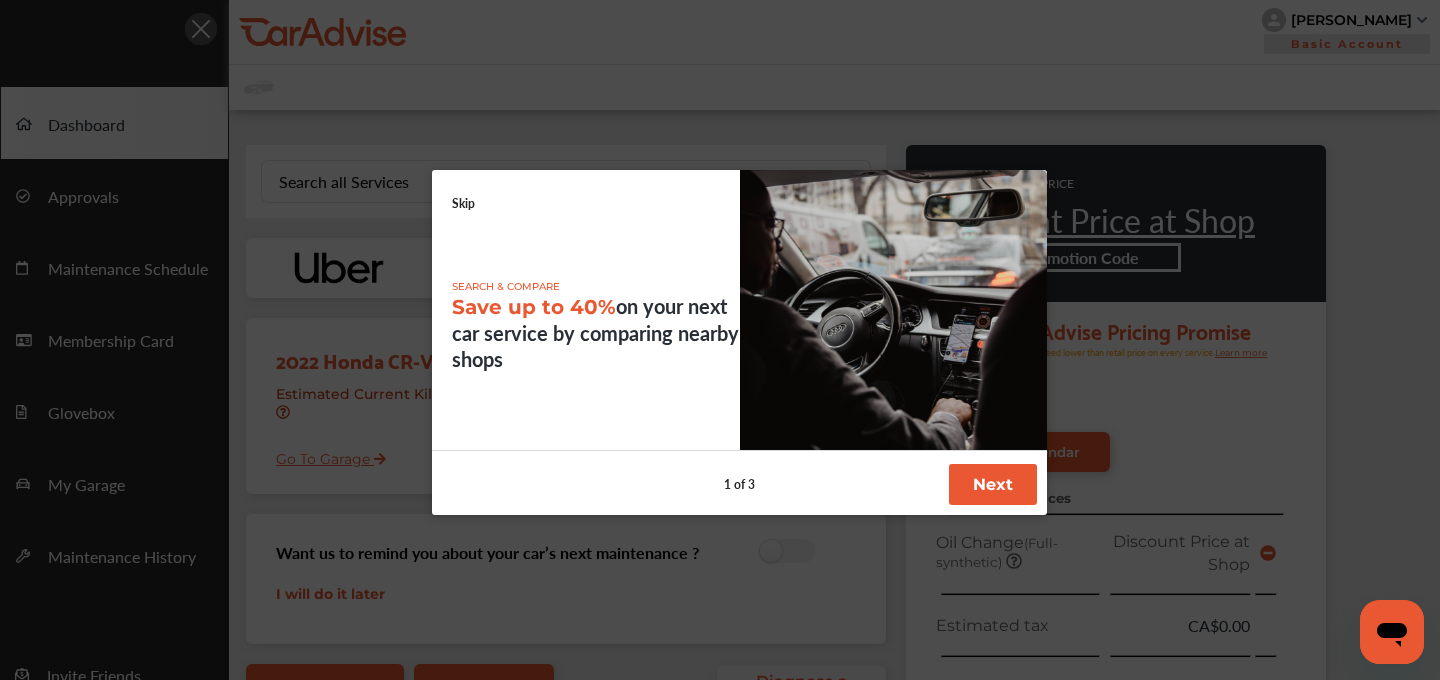 click on "Skip" at bounding box center [463, 203] 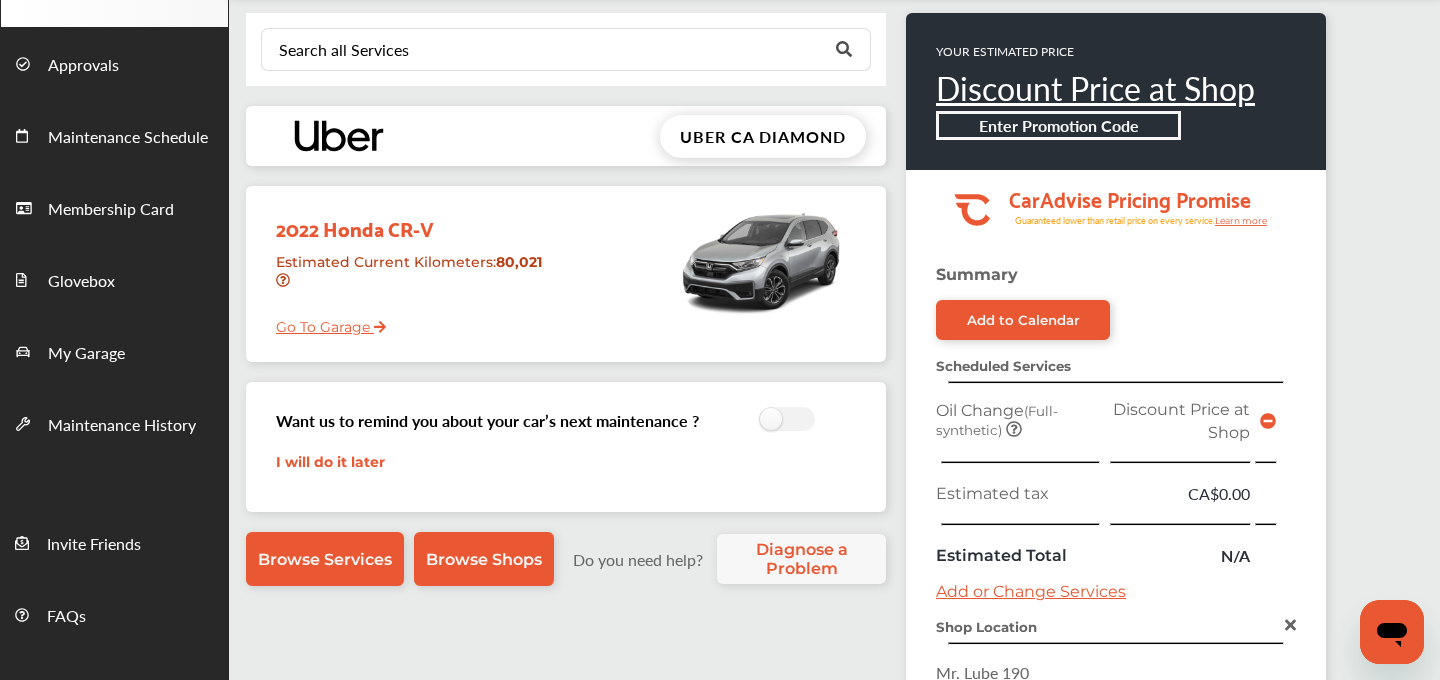 scroll, scrollTop: 0, scrollLeft: 0, axis: both 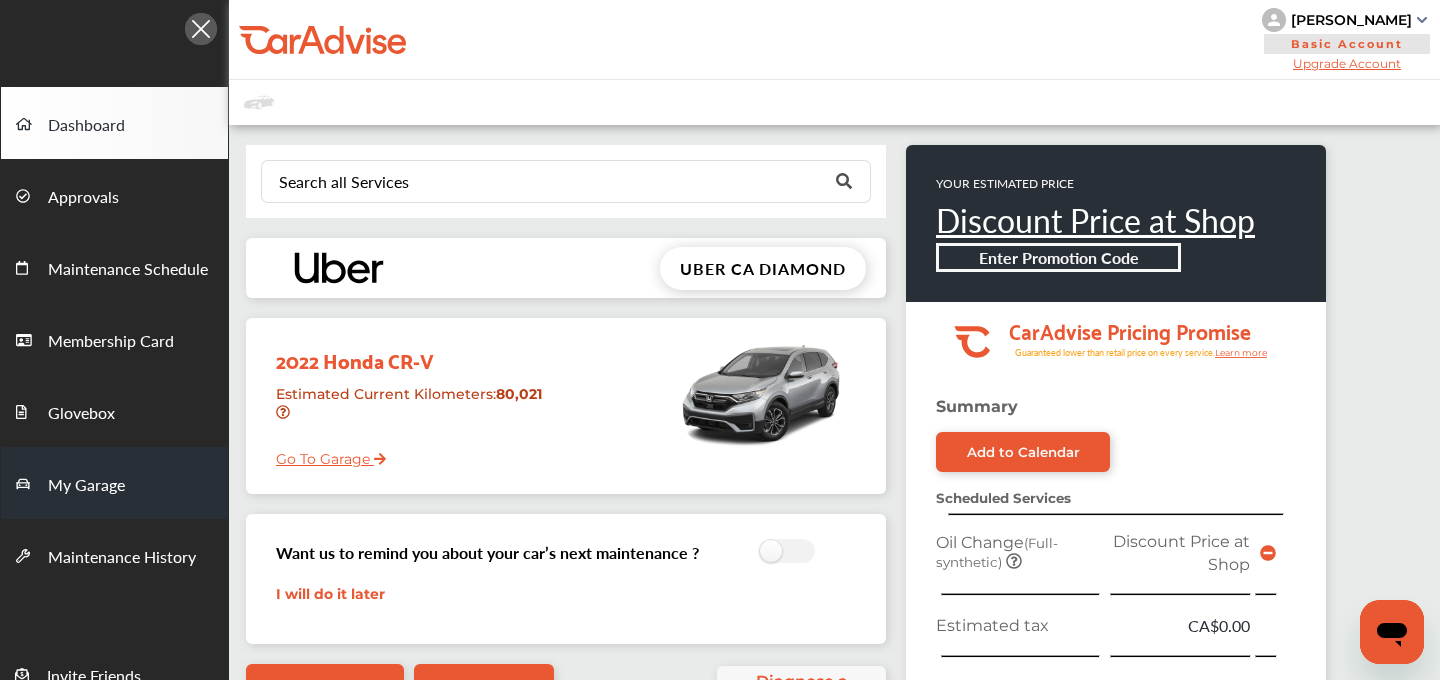 click on "My Garage" at bounding box center [86, 486] 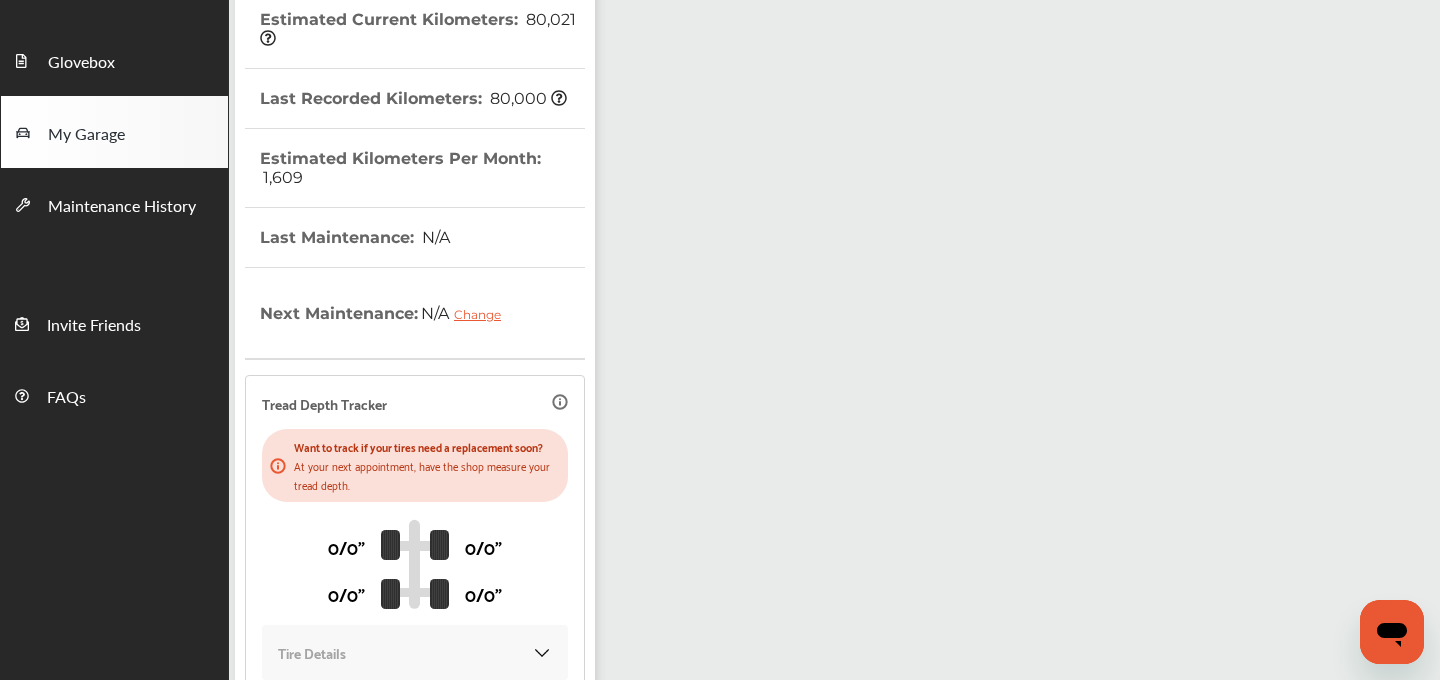 scroll, scrollTop: 527, scrollLeft: 0, axis: vertical 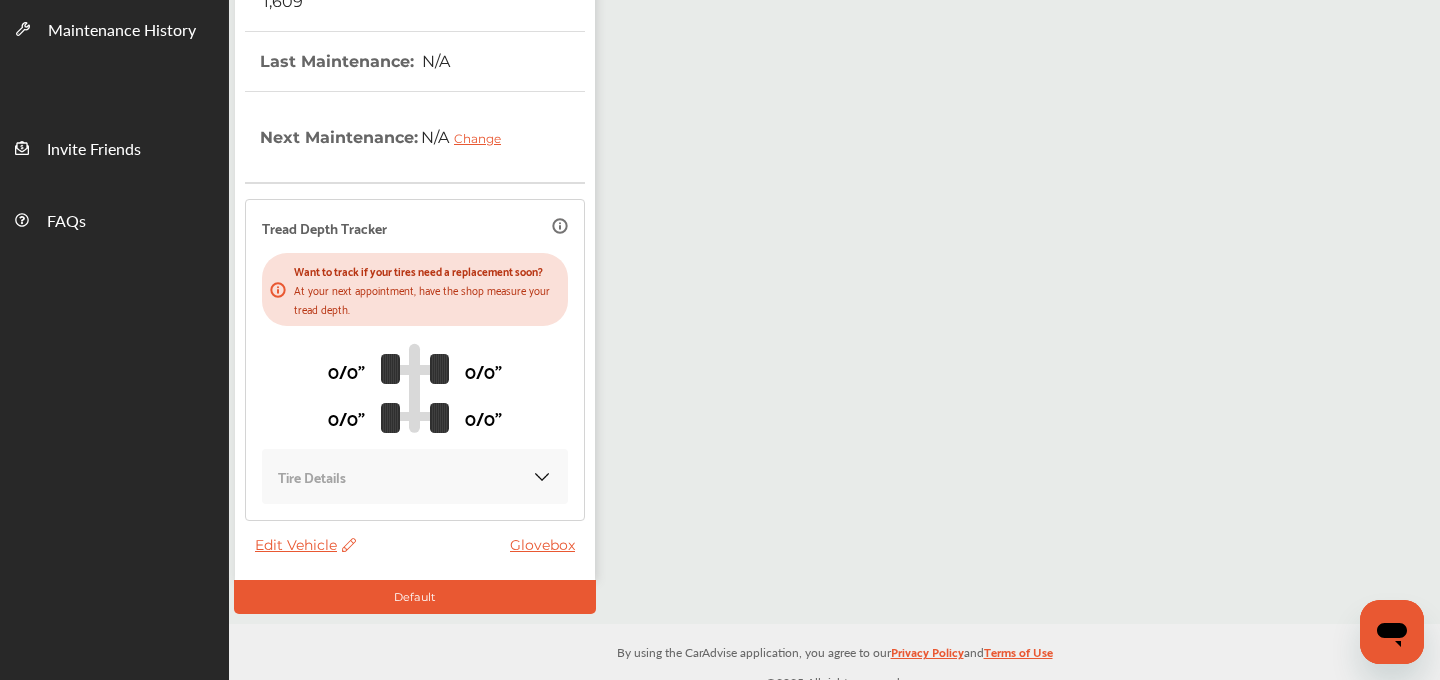 click on "Edit Vehicle" at bounding box center [305, 545] 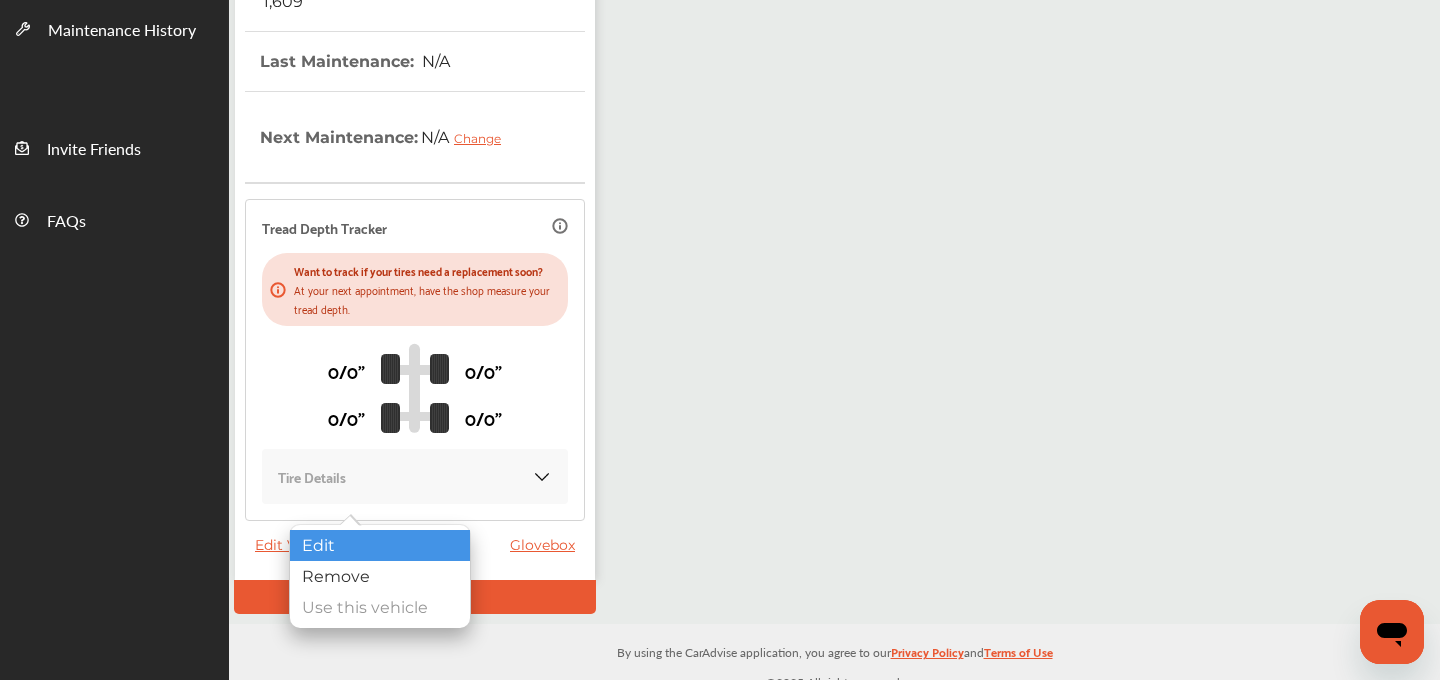 click on "Edit" at bounding box center [380, 545] 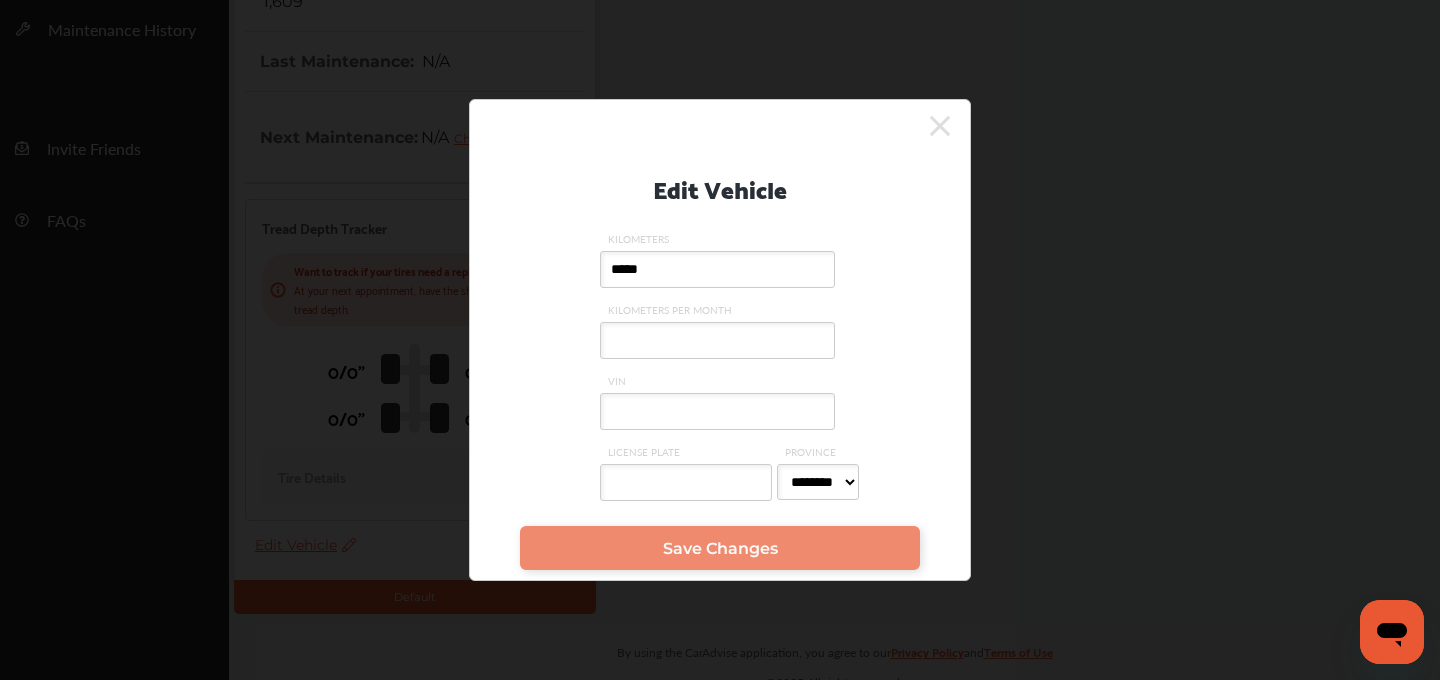 click on "VIN" at bounding box center (717, 411) 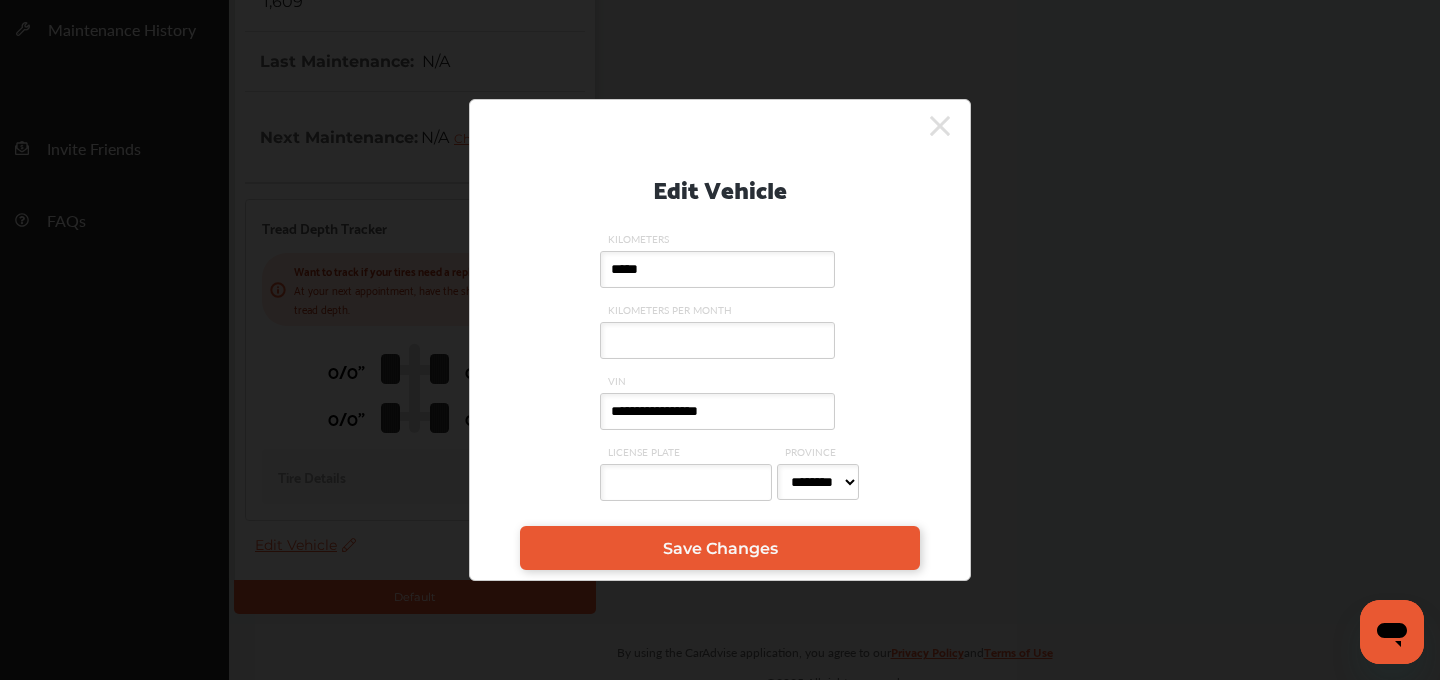 click on "**********" at bounding box center (717, 411) 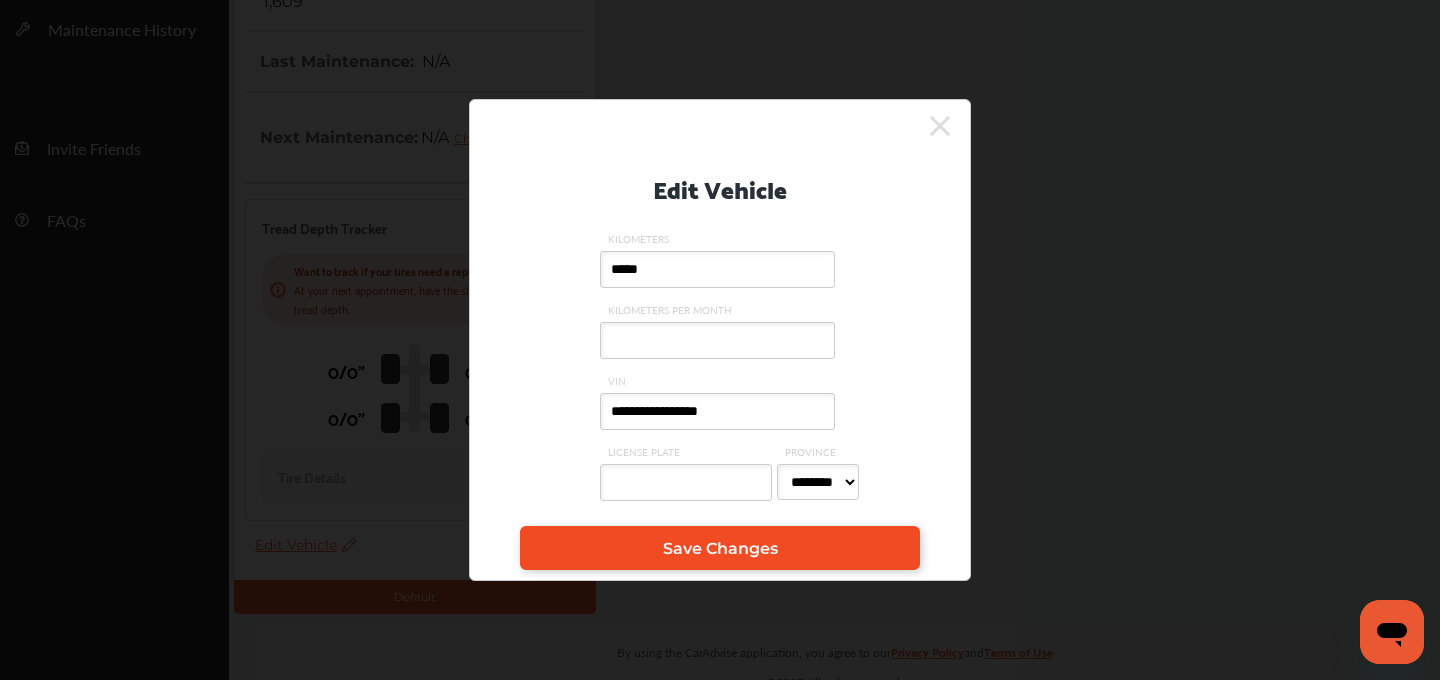 type on "**********" 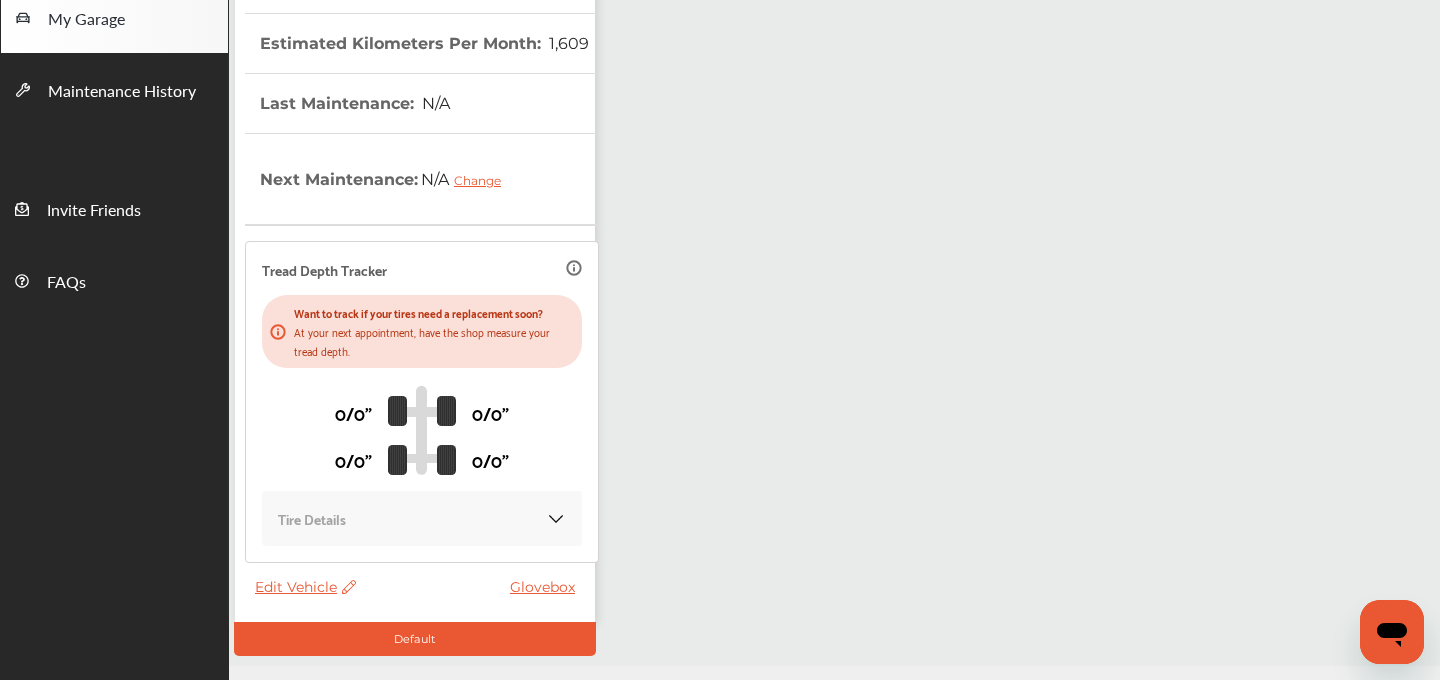 scroll, scrollTop: 464, scrollLeft: 0, axis: vertical 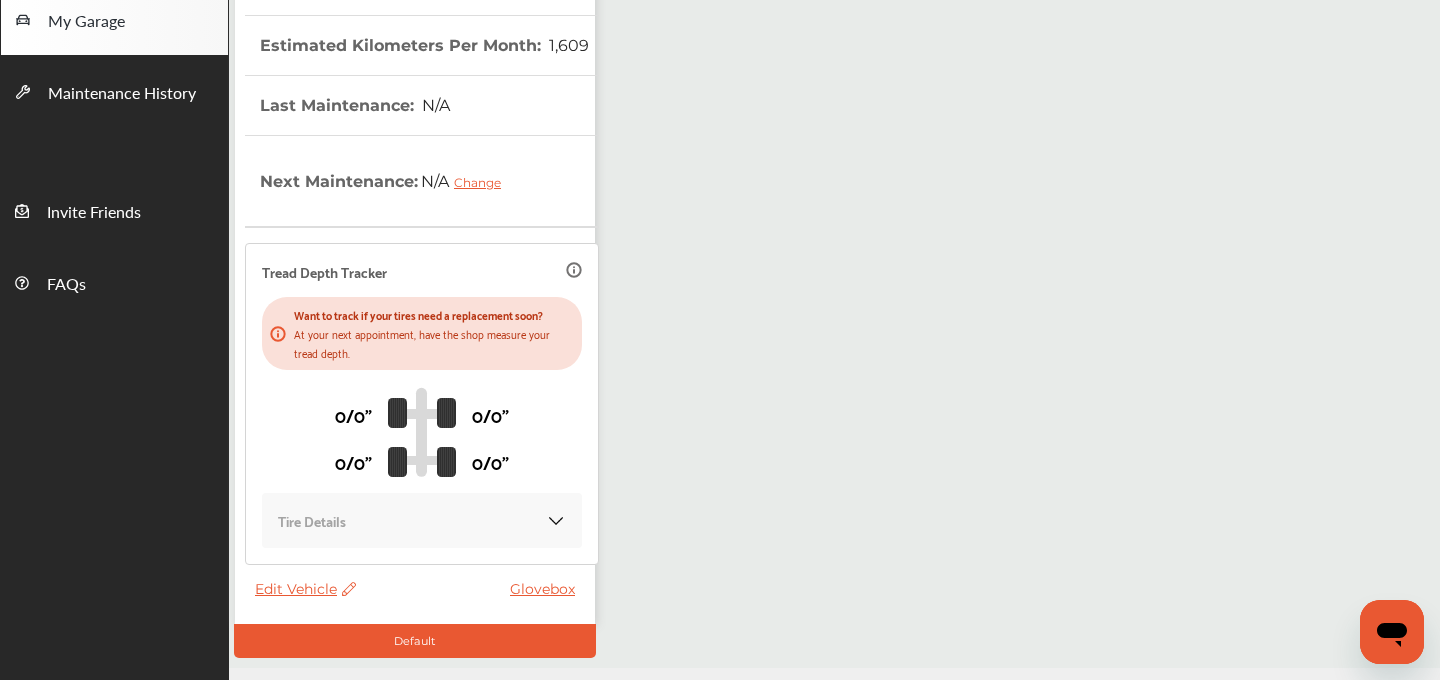 click on "Edit Vehicle" at bounding box center (305, 589) 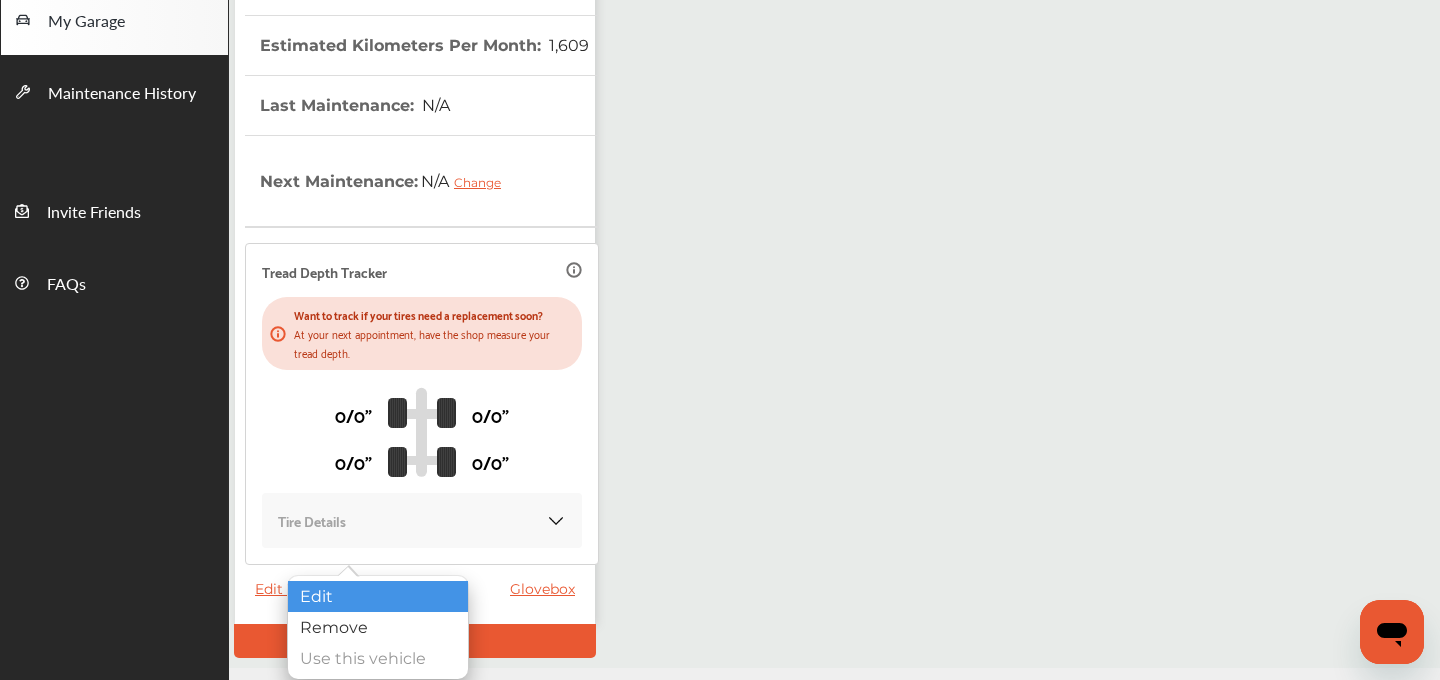 click on "Edit" at bounding box center (378, 596) 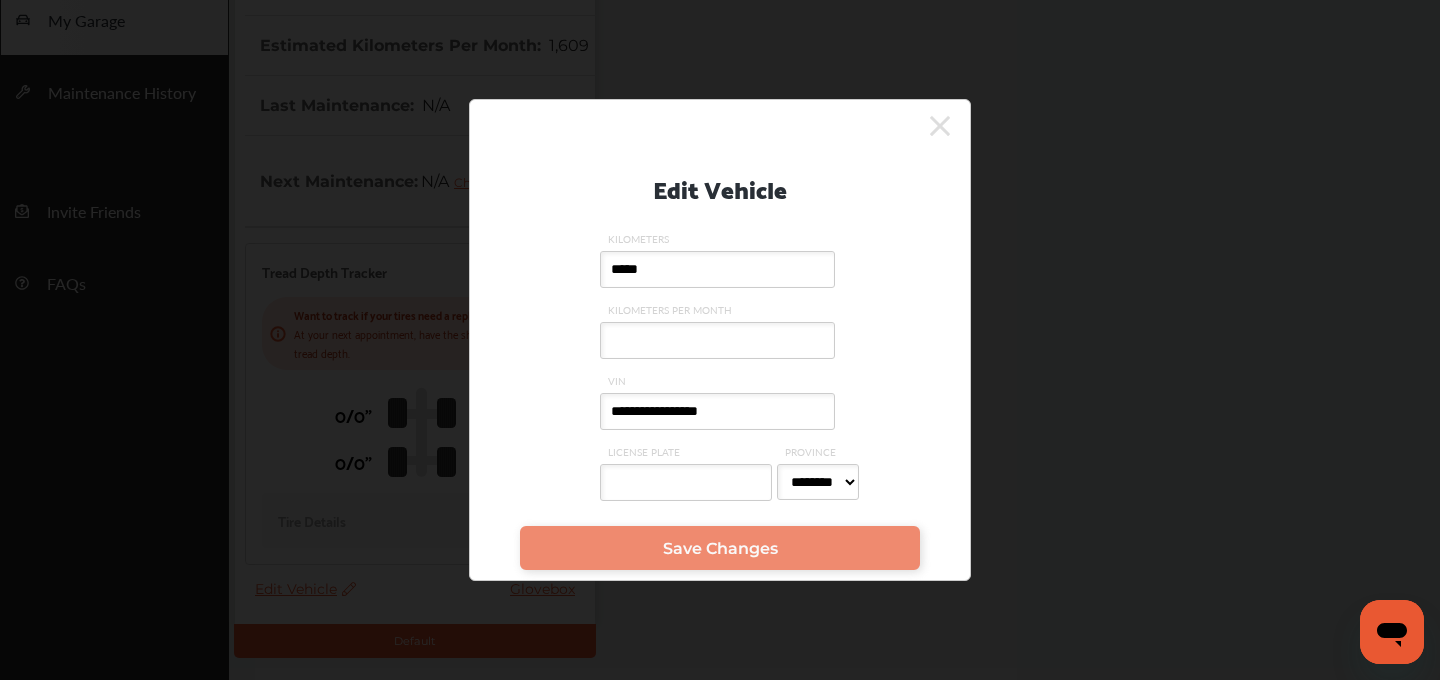 click on "**********" at bounding box center (717, 411) 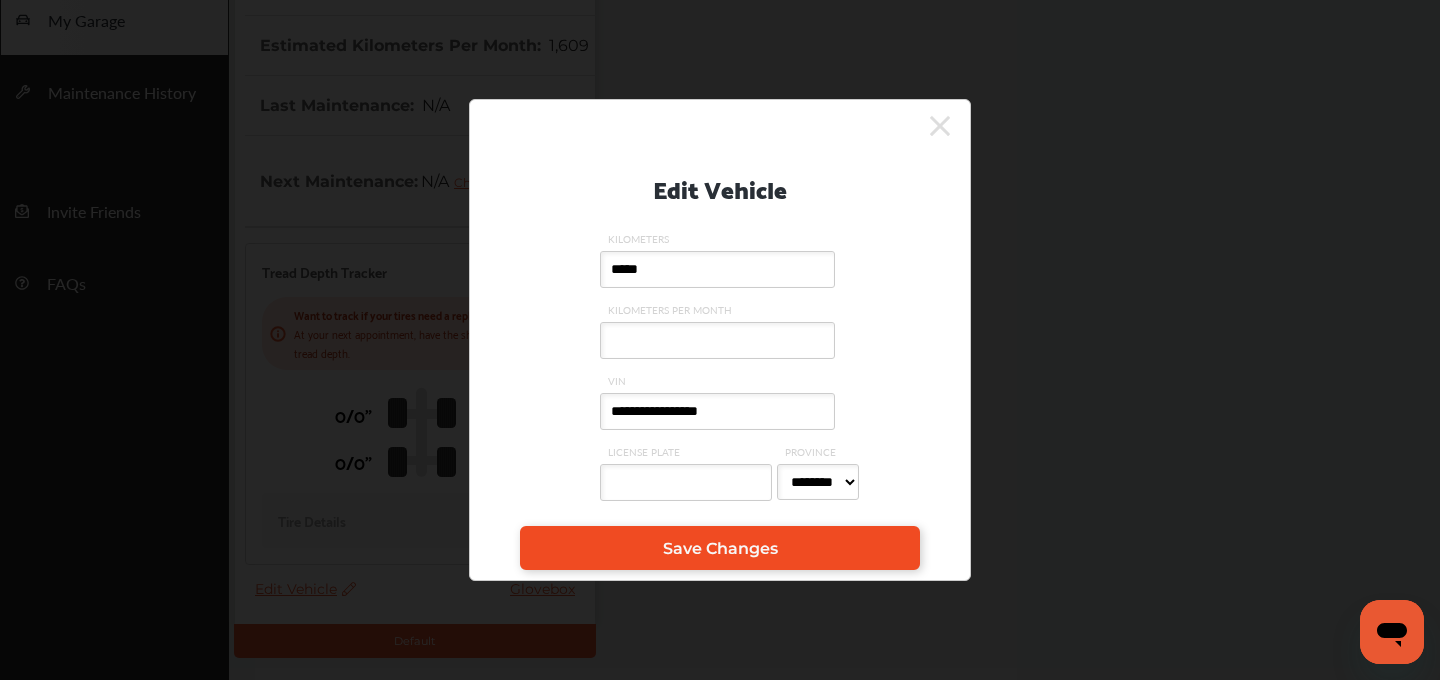 type on "**********" 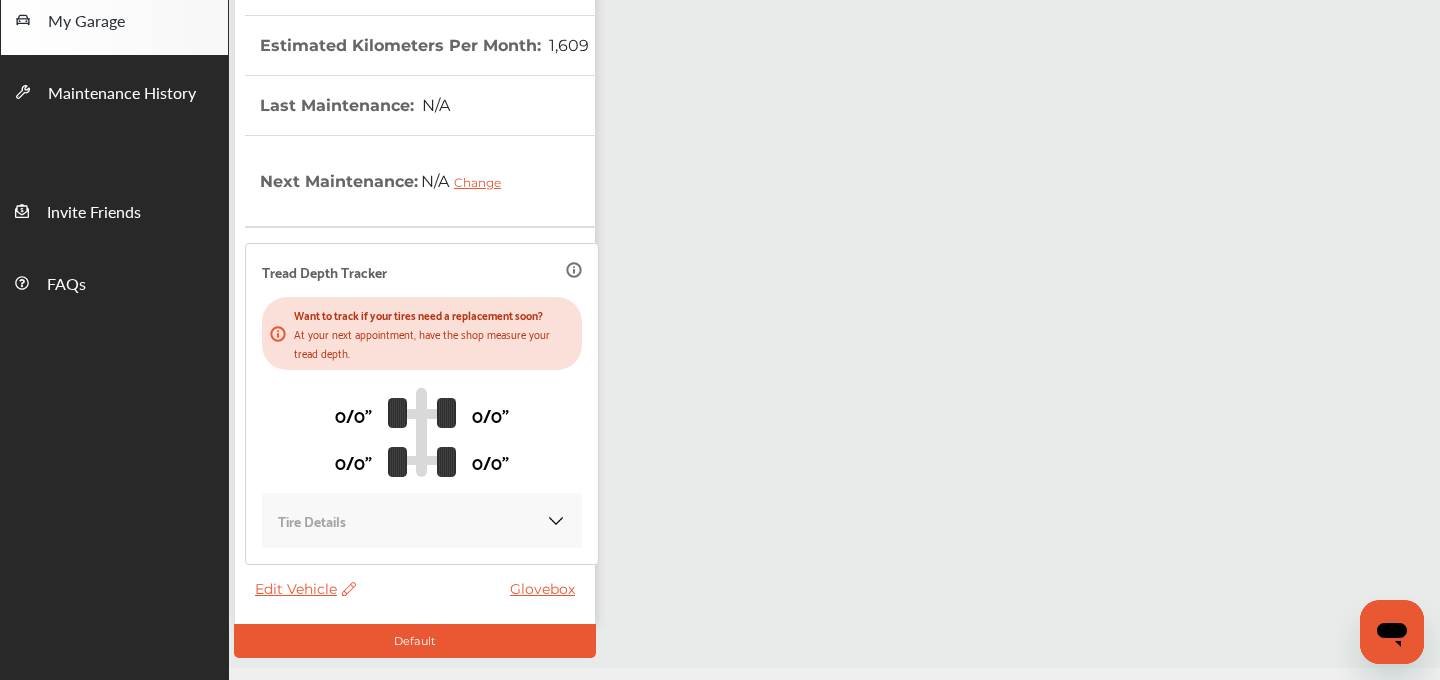 scroll, scrollTop: 0, scrollLeft: 0, axis: both 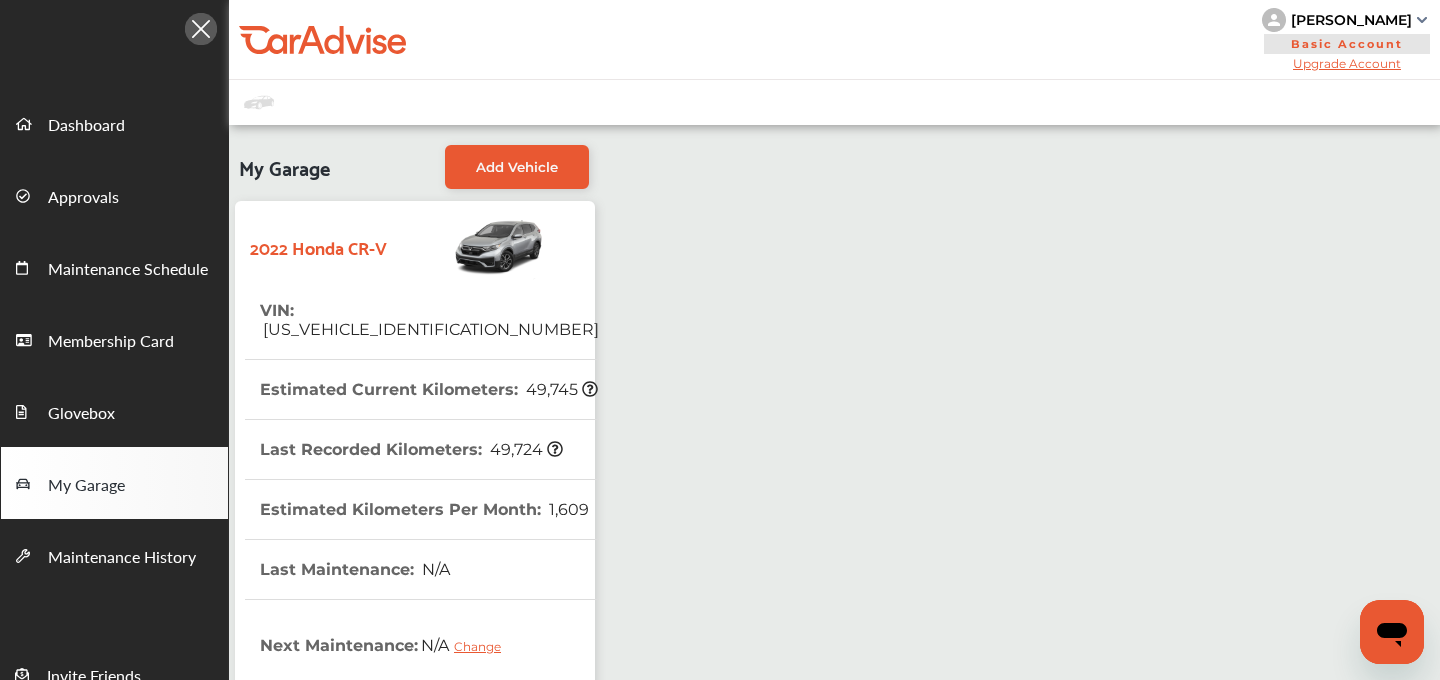 click on "[PERSON_NAME]" at bounding box center [1351, 20] 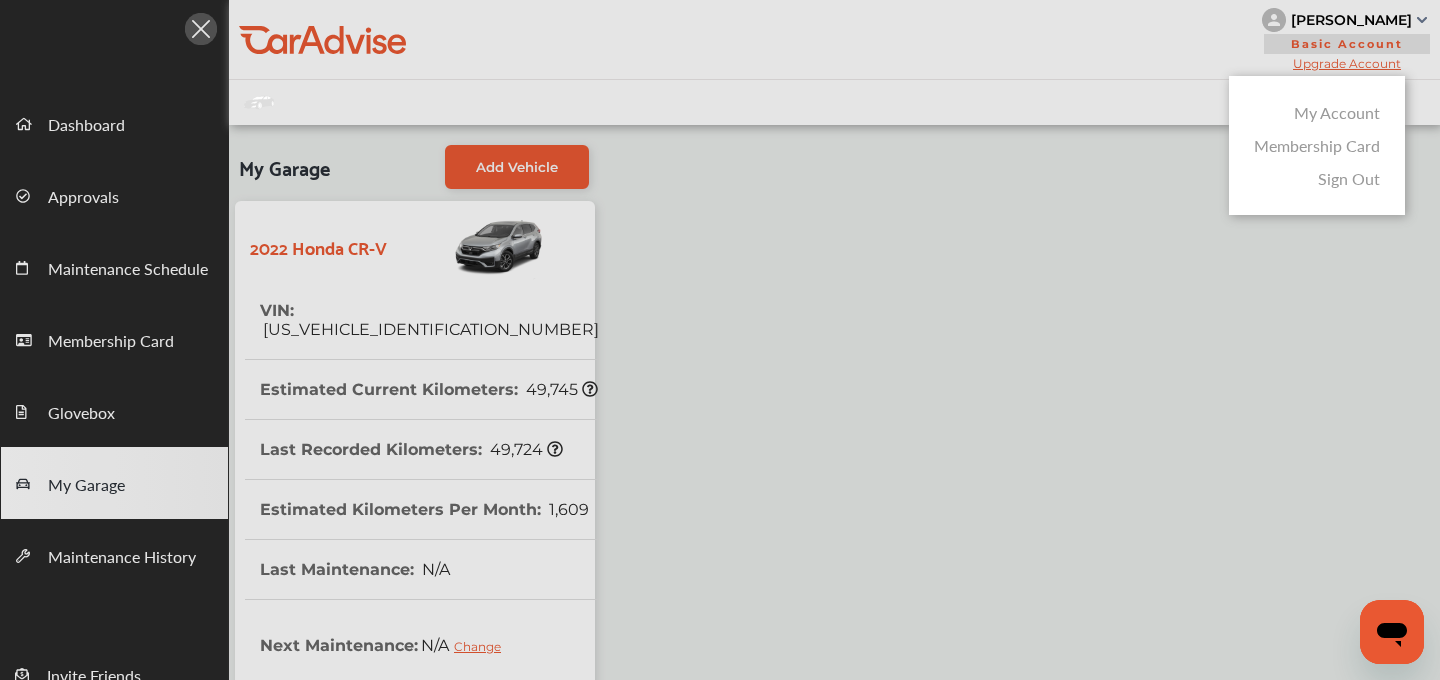 click on "My Account" at bounding box center (1337, 112) 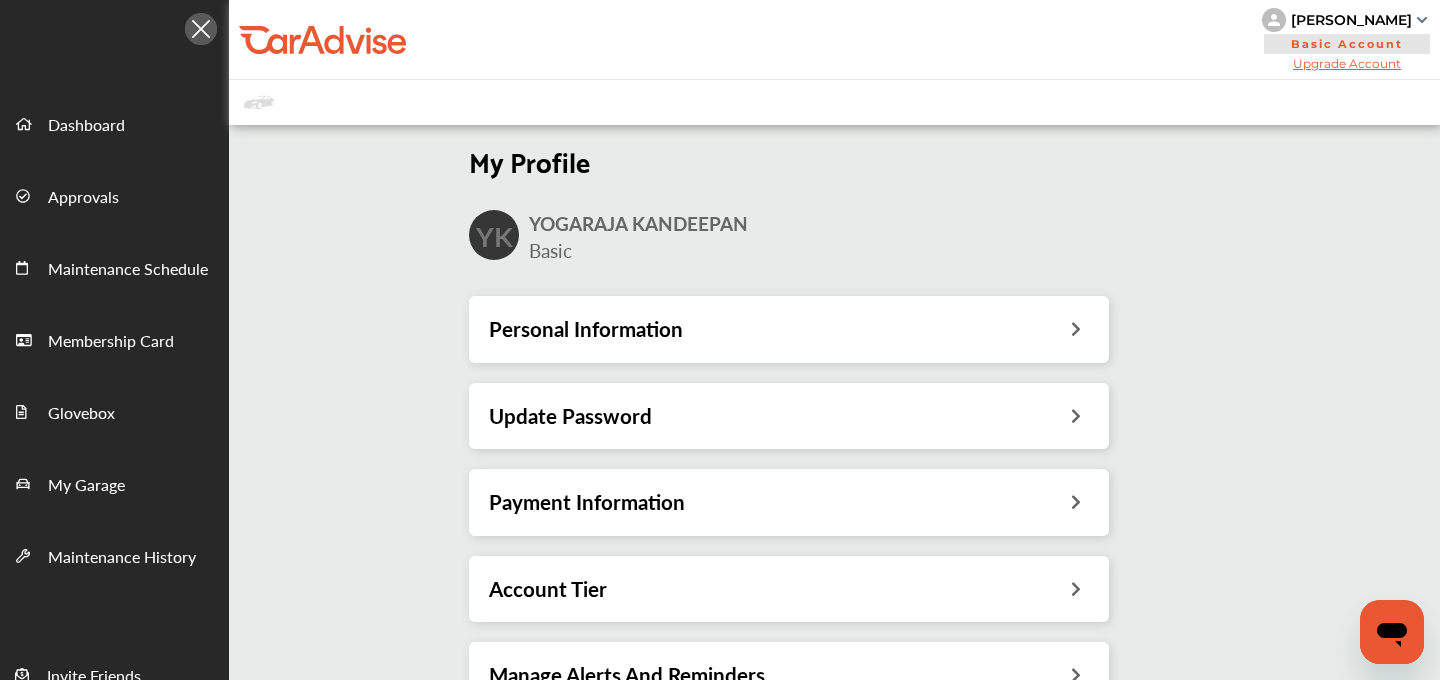 click on "Payment Information" at bounding box center (789, 502) 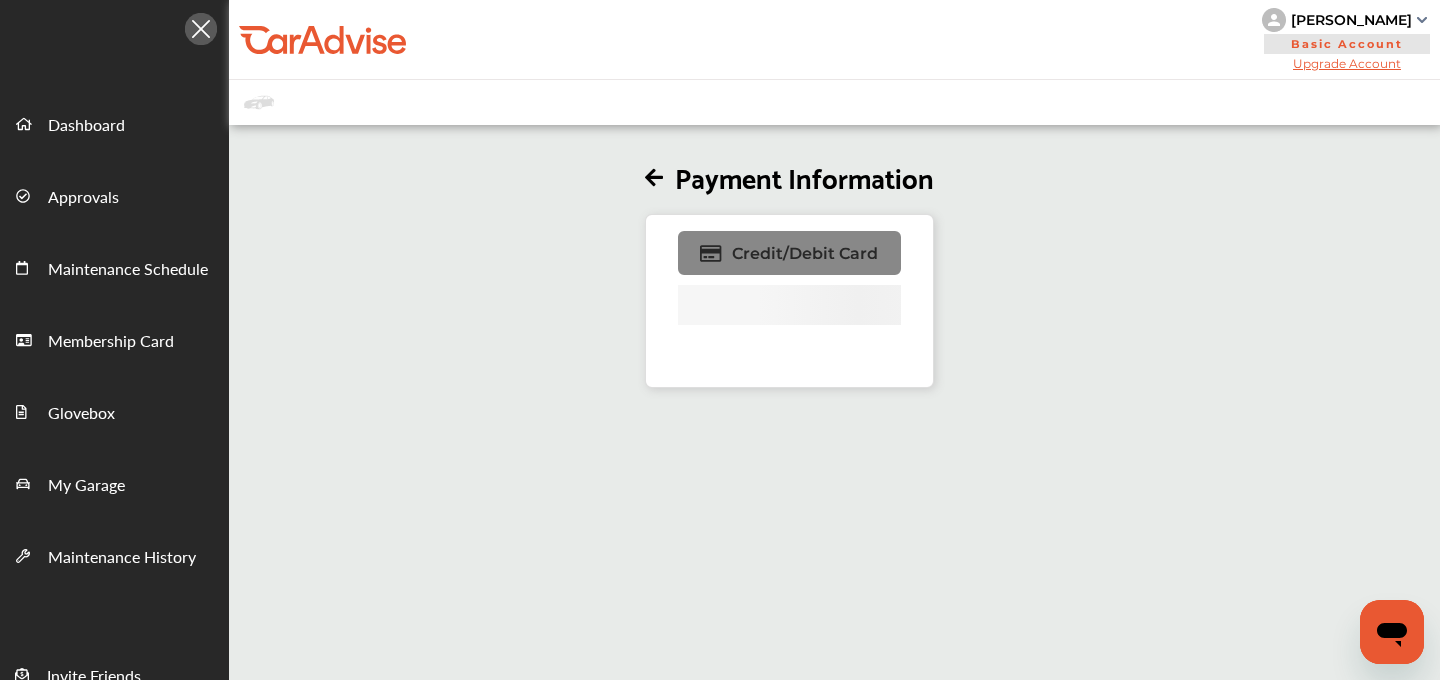 click on "Credit/Debit Card" at bounding box center (805, 253) 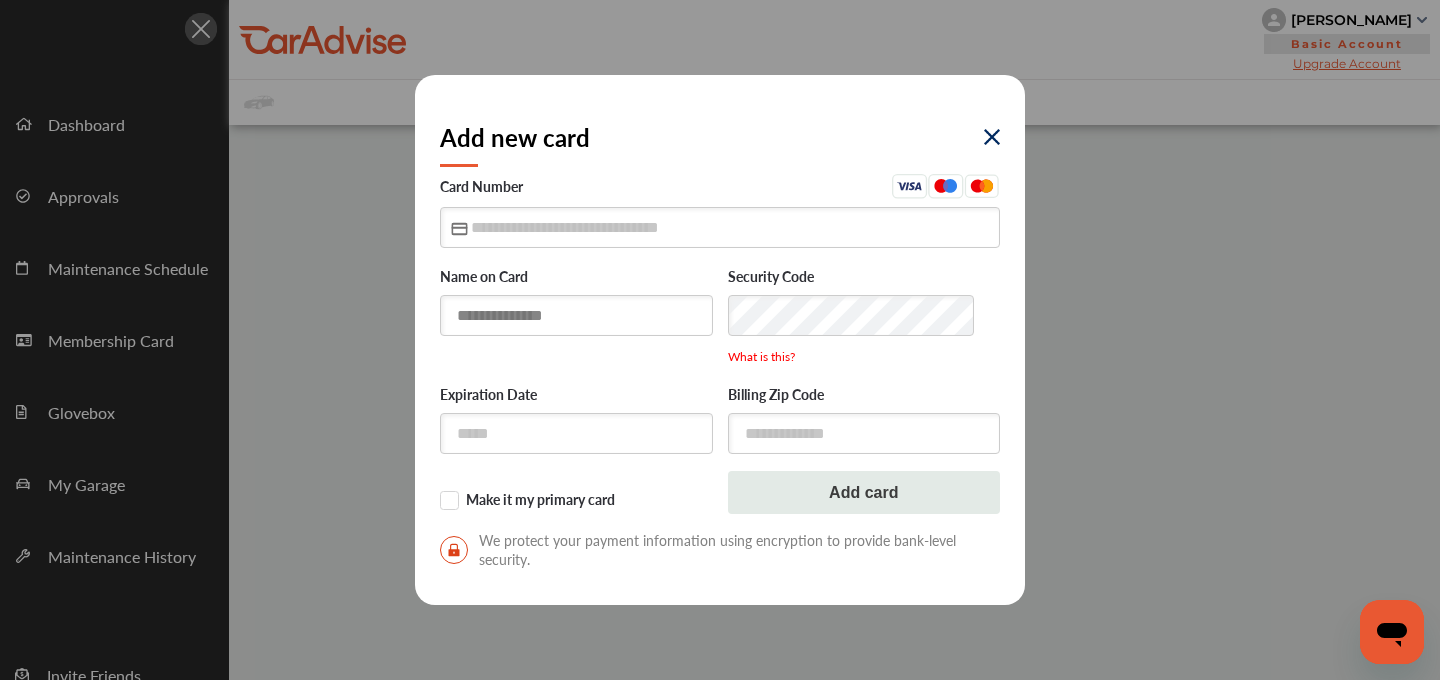 click at bounding box center (576, 315) 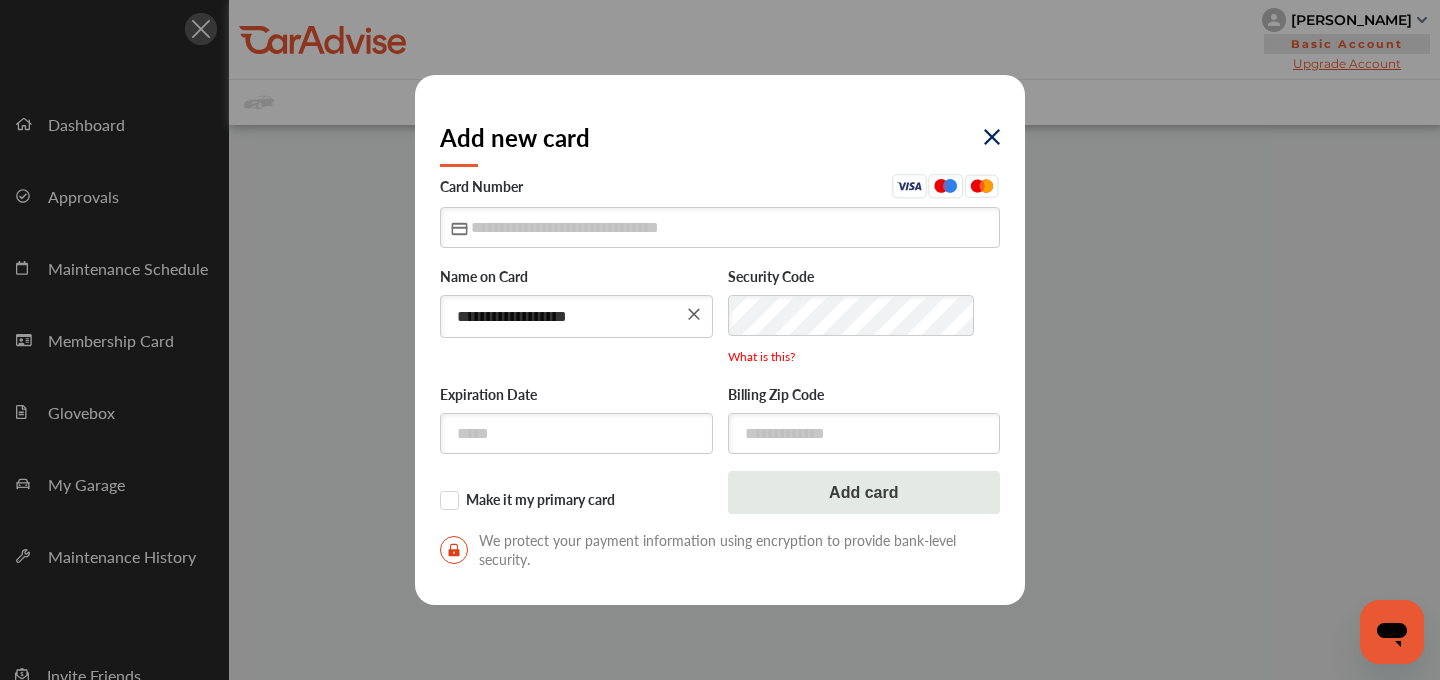 type on "**********" 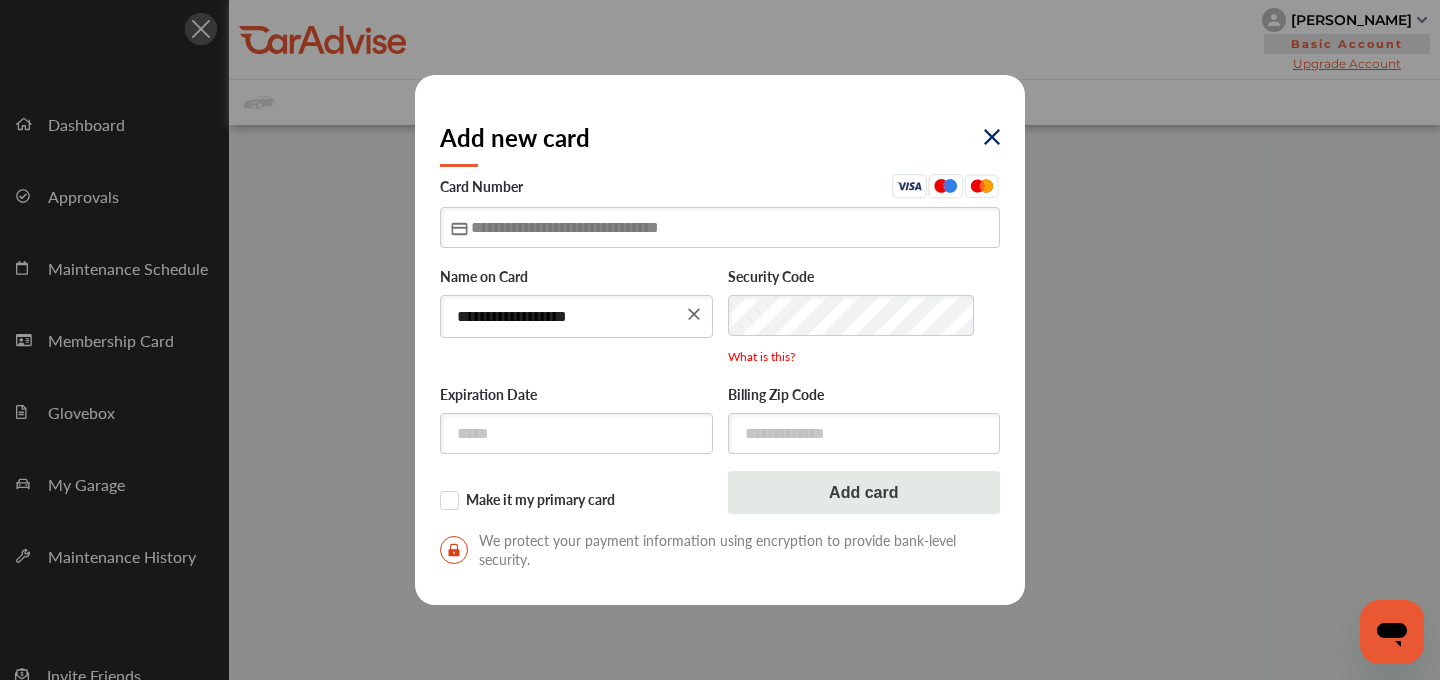 click at bounding box center [720, 227] 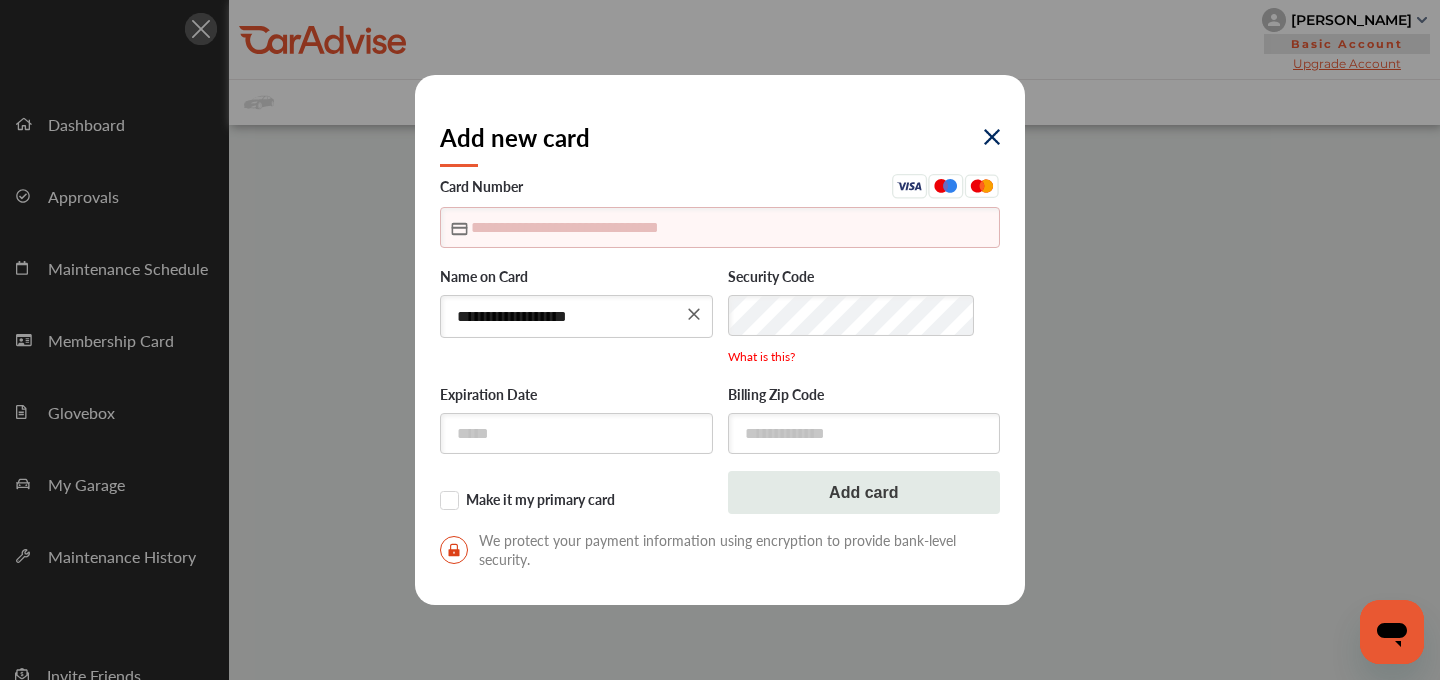 click at bounding box center (992, 137) 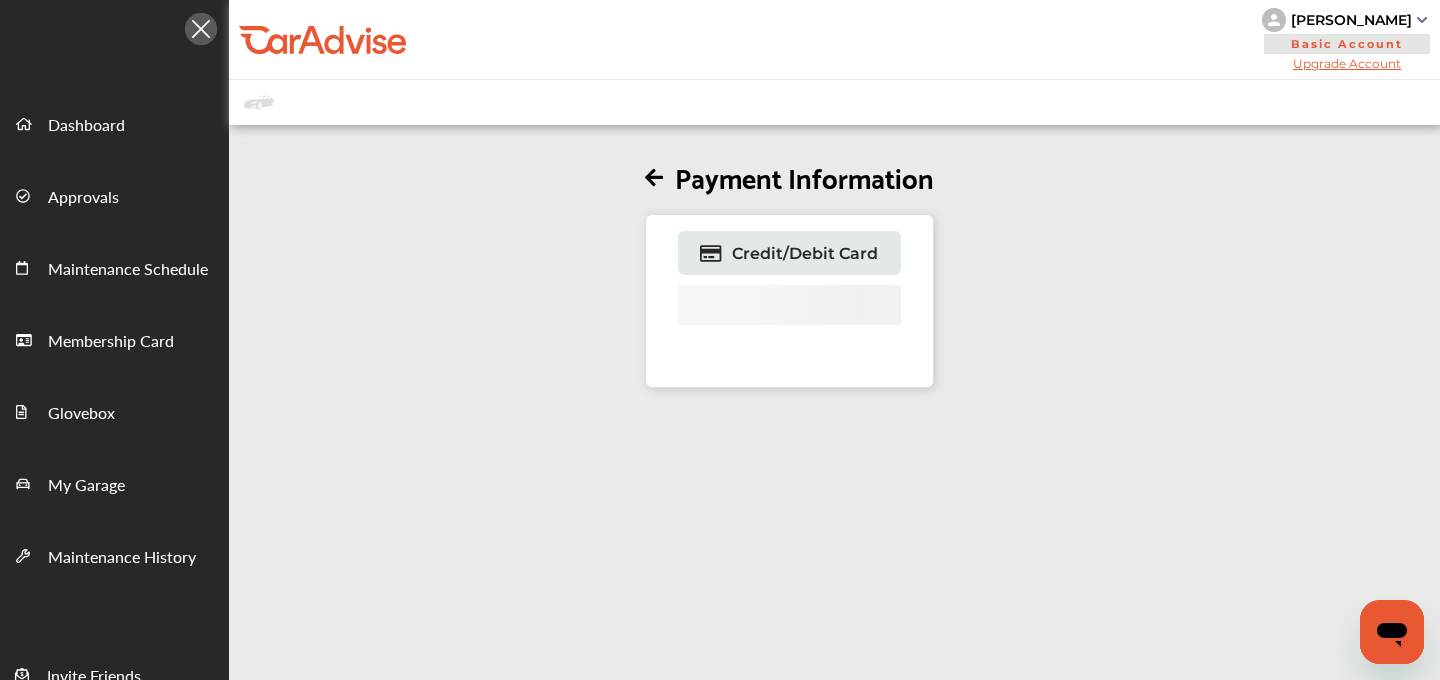 click on "Upgrade Account" at bounding box center (1347, 63) 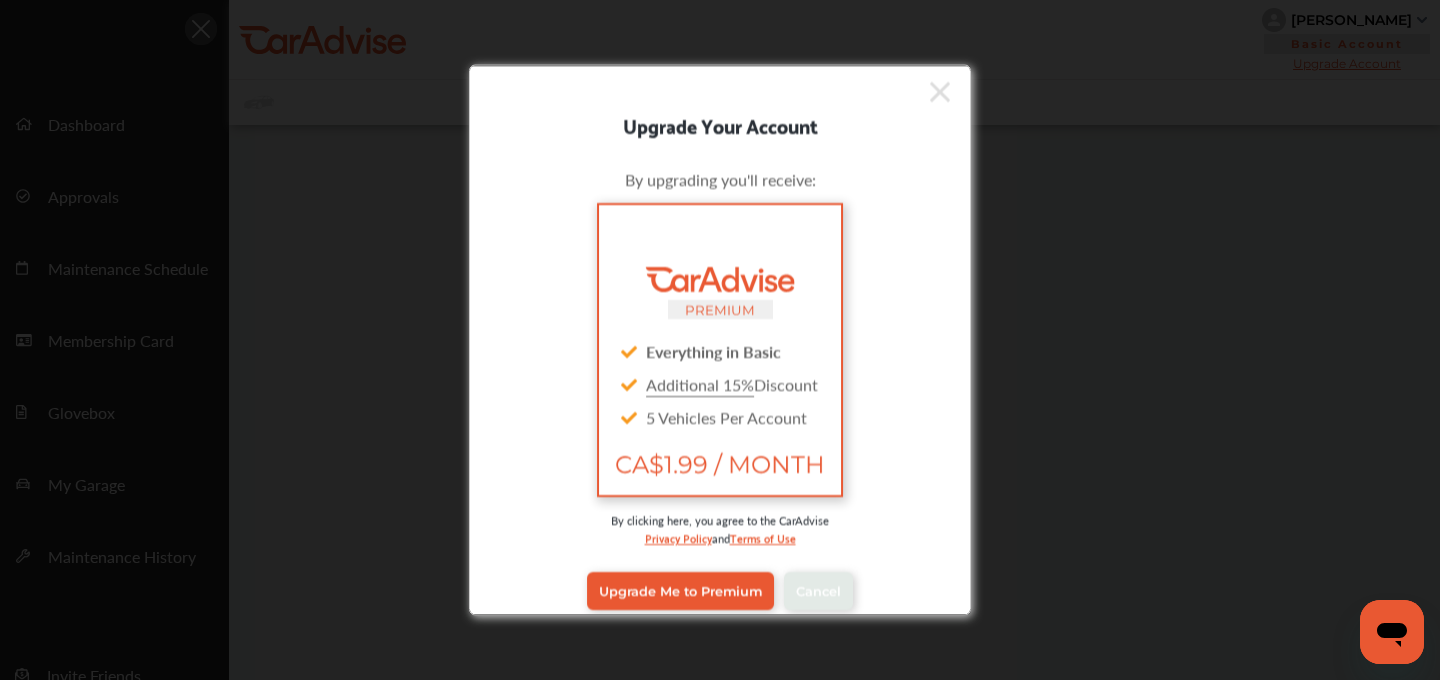 click 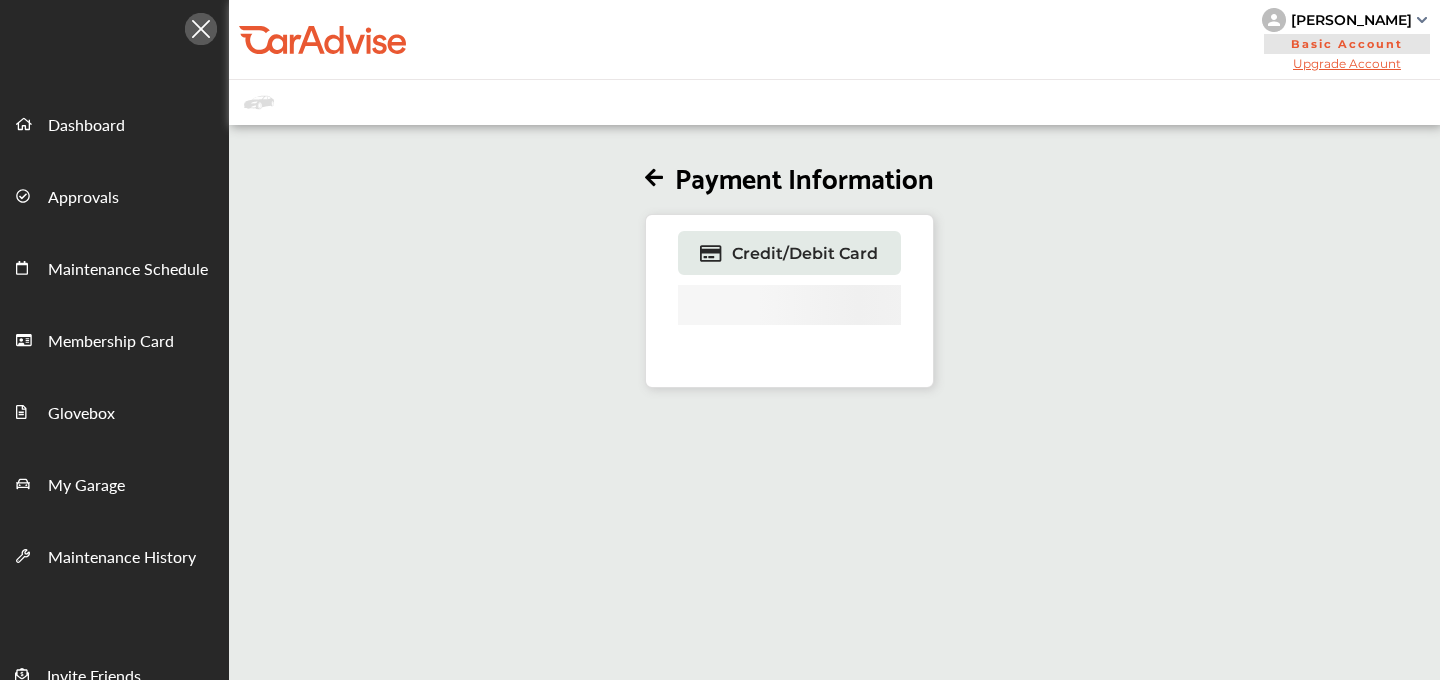 scroll, scrollTop: 0, scrollLeft: 0, axis: both 